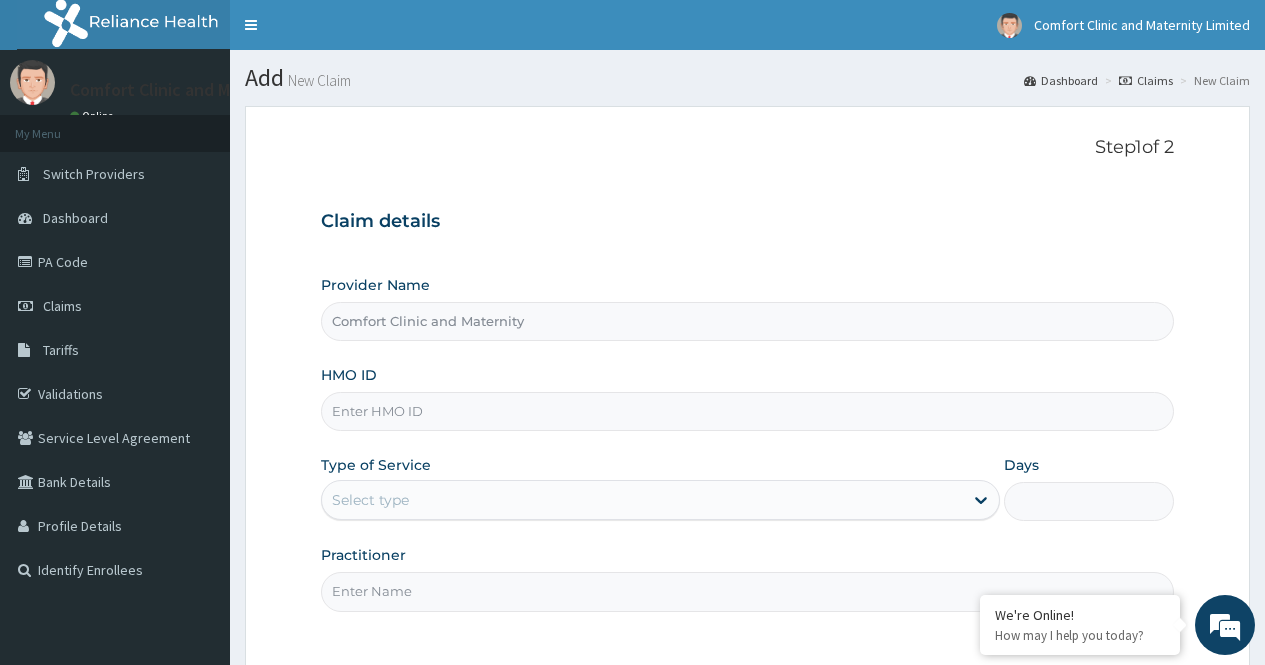 scroll, scrollTop: 0, scrollLeft: 0, axis: both 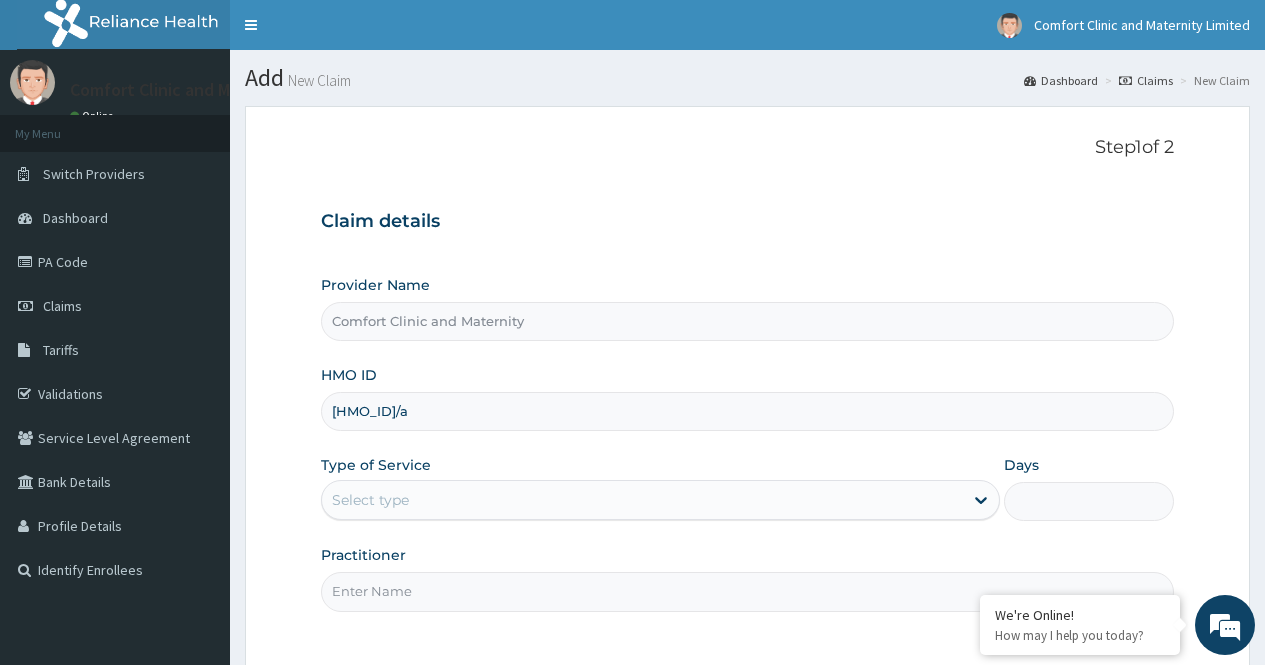 type on "okb/10772/a" 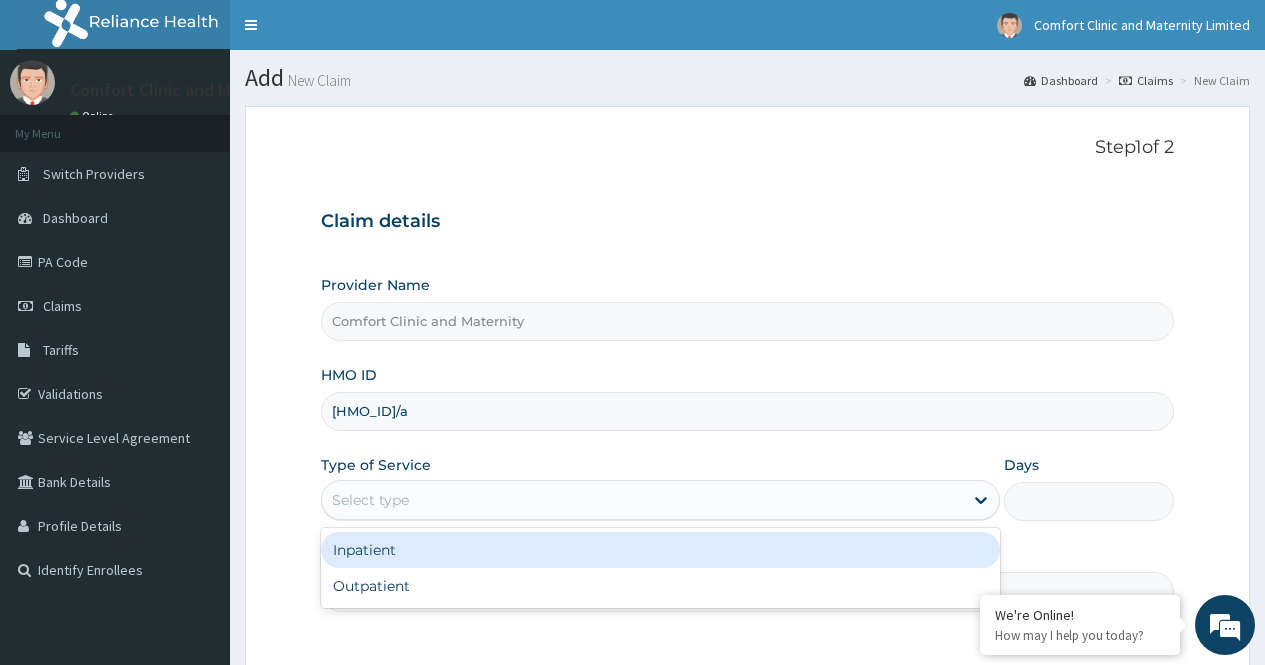 click on "Inpatient" at bounding box center (660, 550) 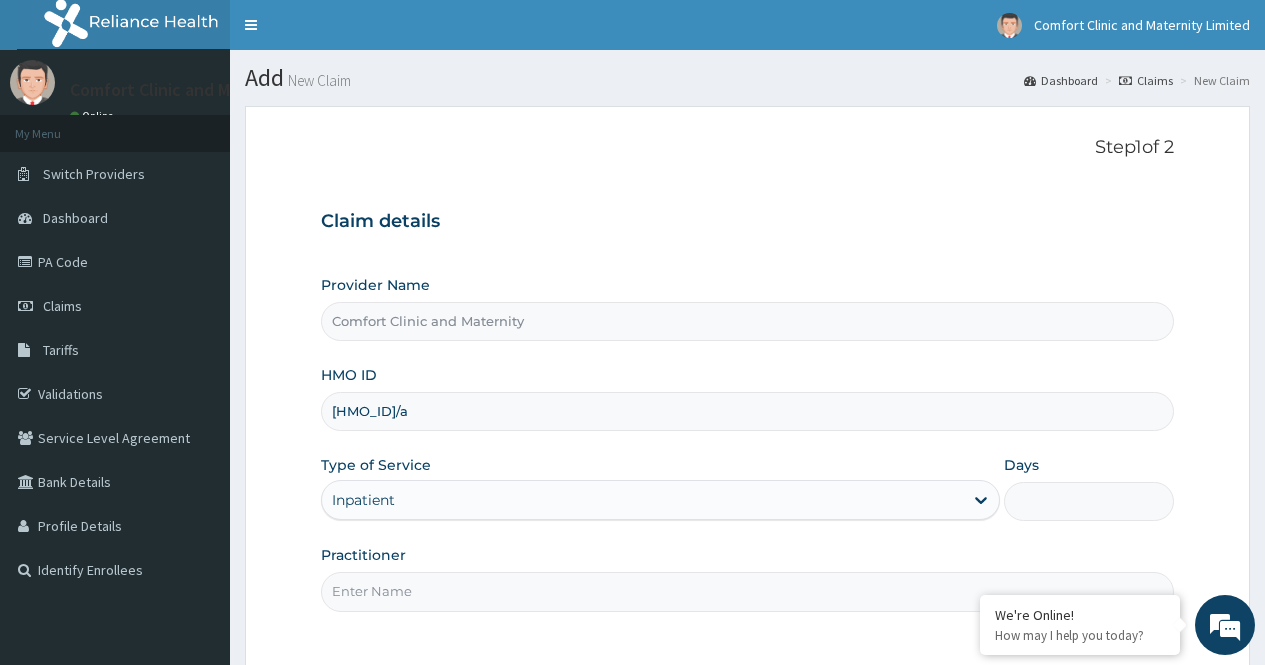 click on "Step  1  of 2 Claim details Provider Name Comfort Clinic and Maternity HMO ID okb/10772/a Type of Service Inpatient Days Practitioner" at bounding box center [747, 386] 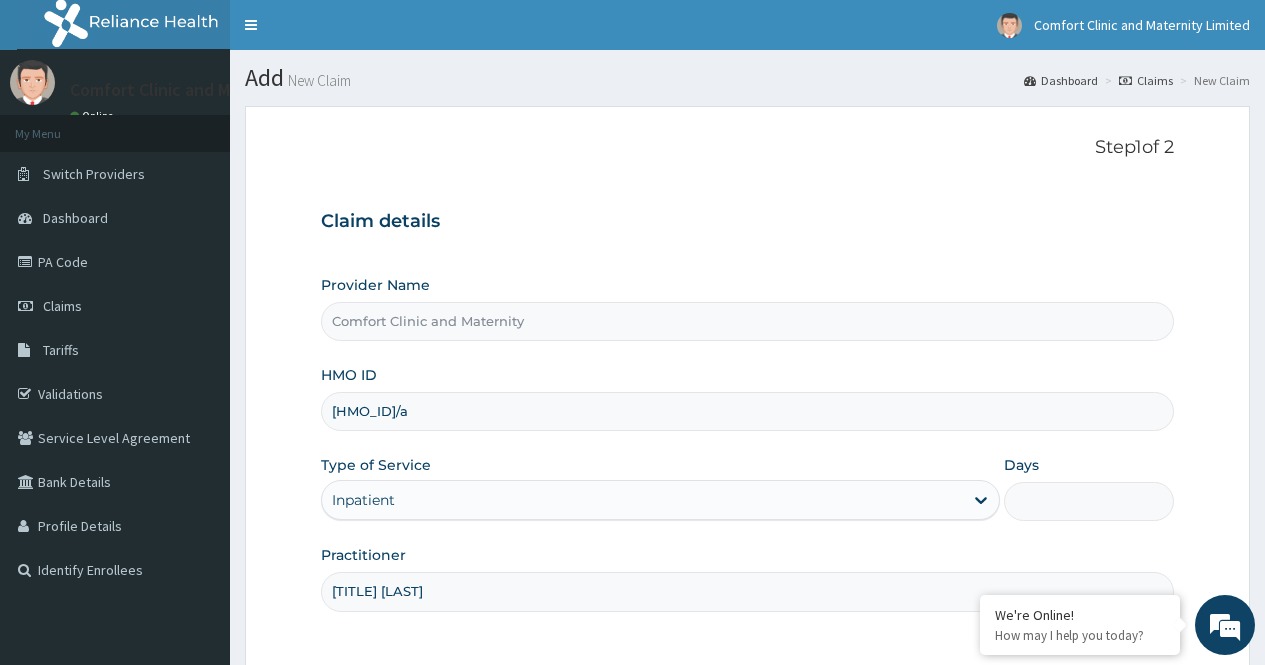 click on "Days" at bounding box center (1089, 501) 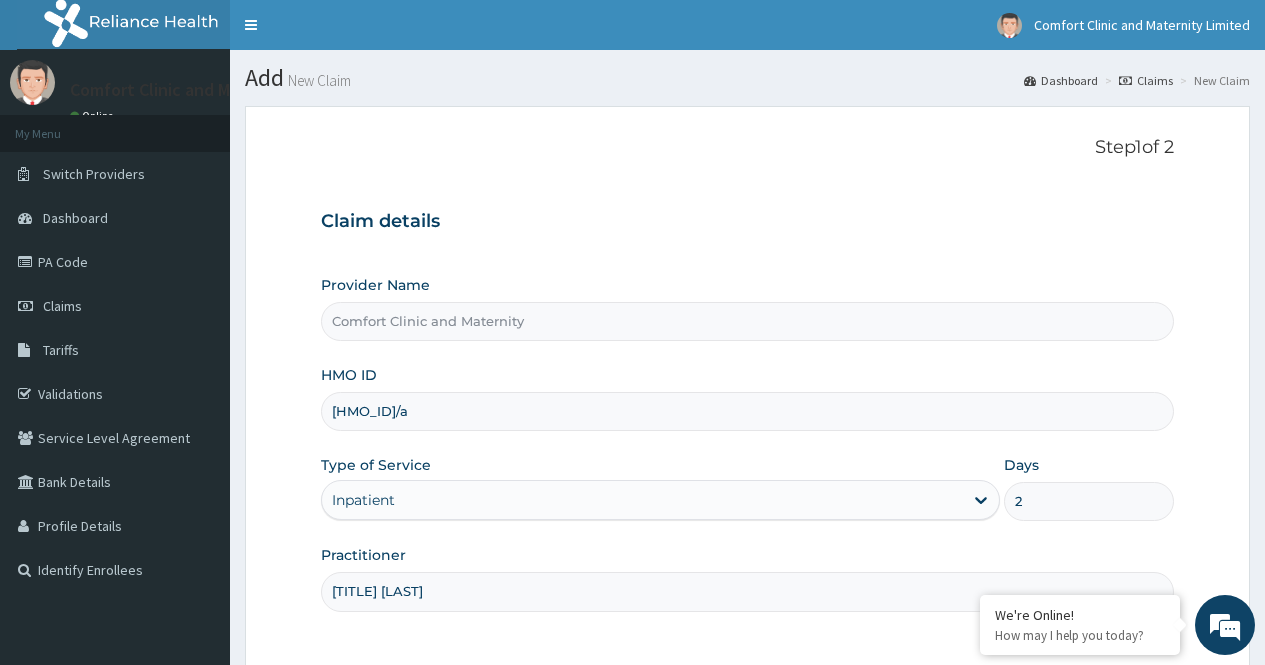 click on "Practitioner dr afonne" at bounding box center (747, 578) 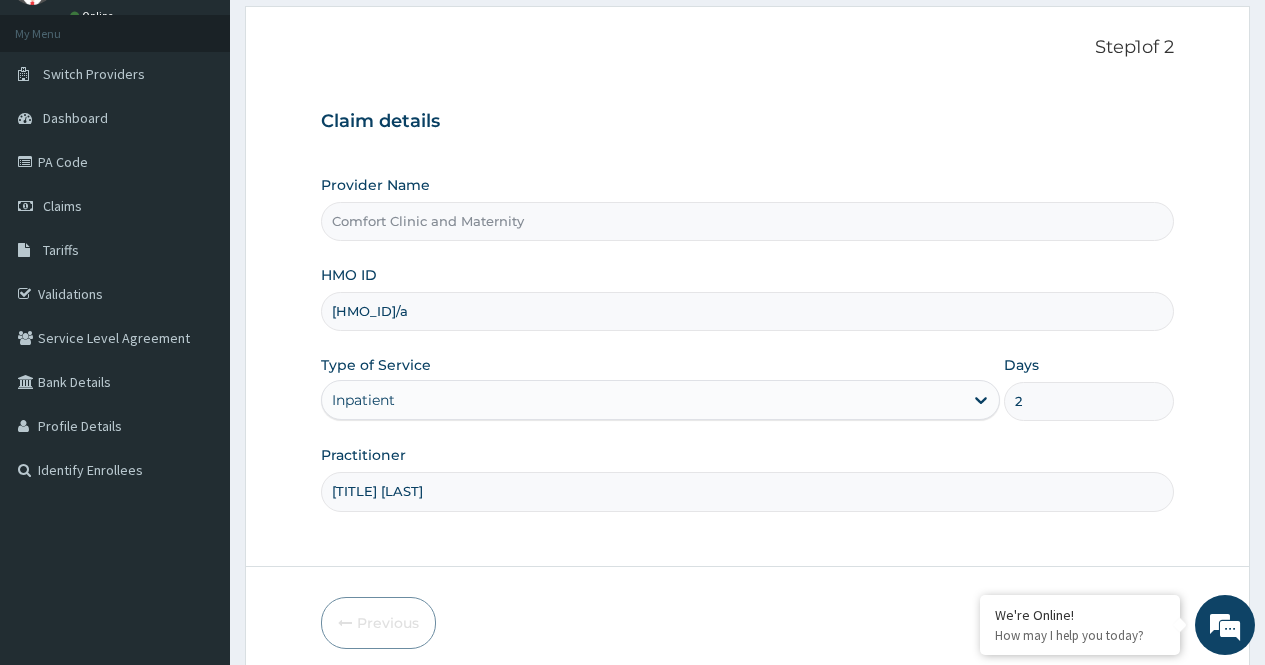 scroll, scrollTop: 181, scrollLeft: 0, axis: vertical 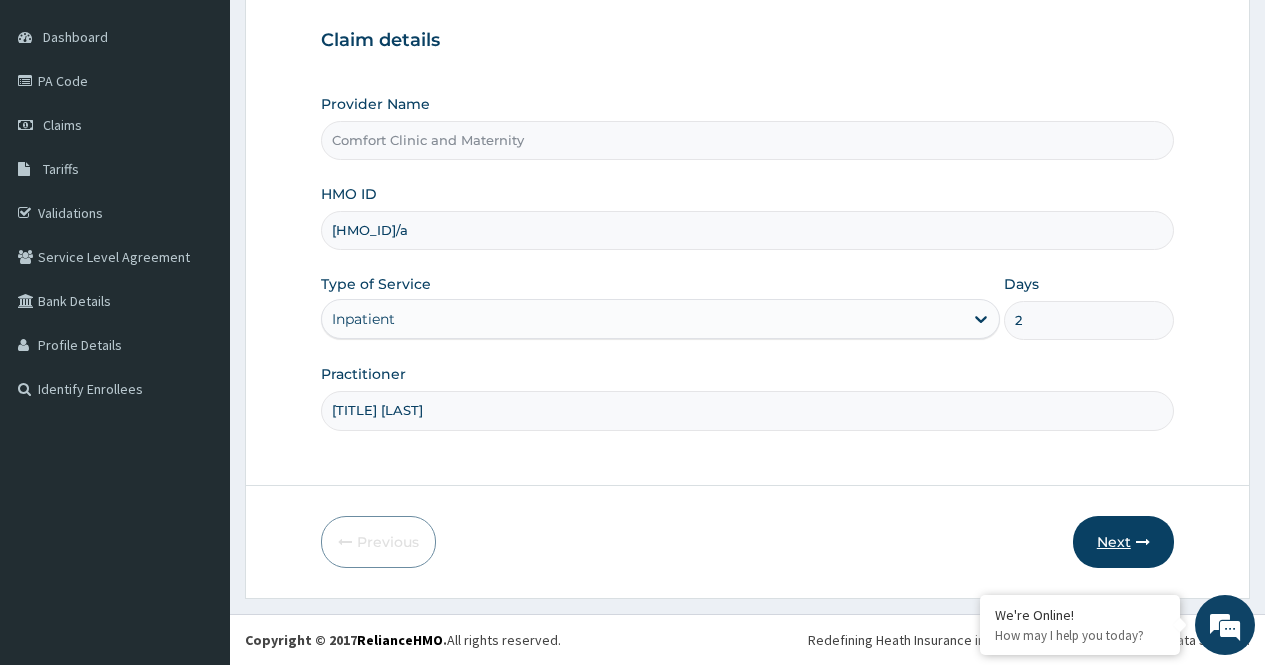 click on "Next" at bounding box center [1123, 542] 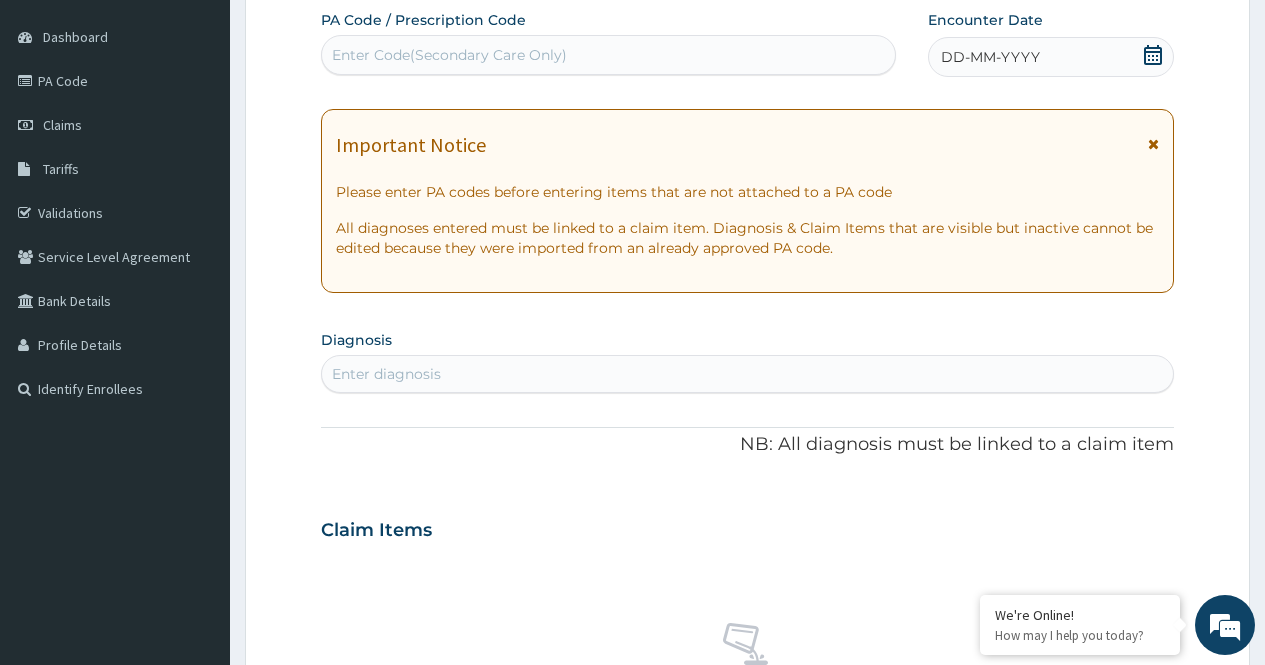 click on "Enter Code(Secondary Care Only)" at bounding box center (608, 55) 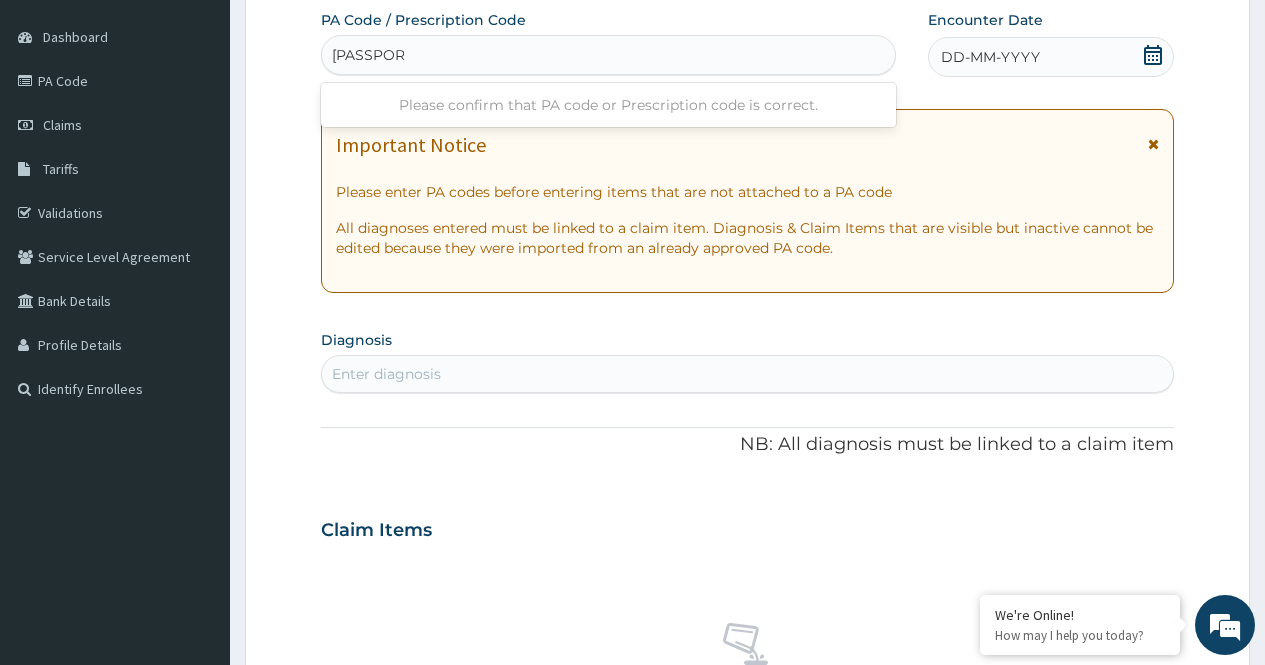 type on "PA/9B4F36" 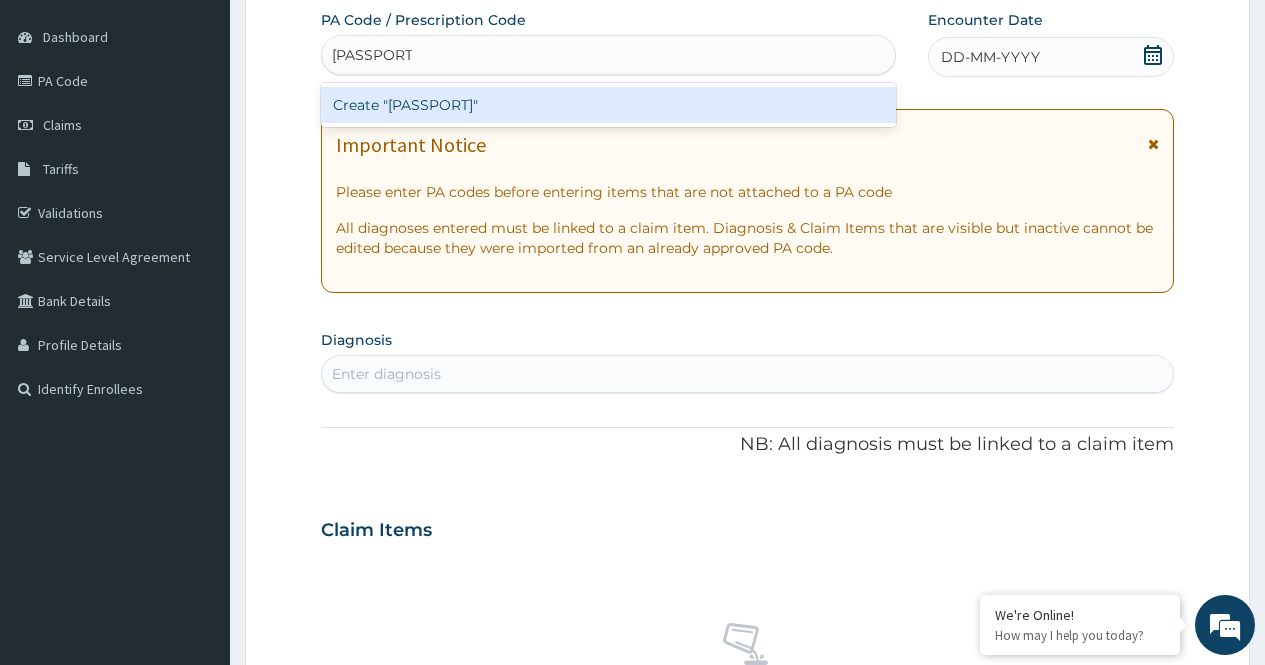 click on "Create "PA/9B4F36"" at bounding box center [608, 105] 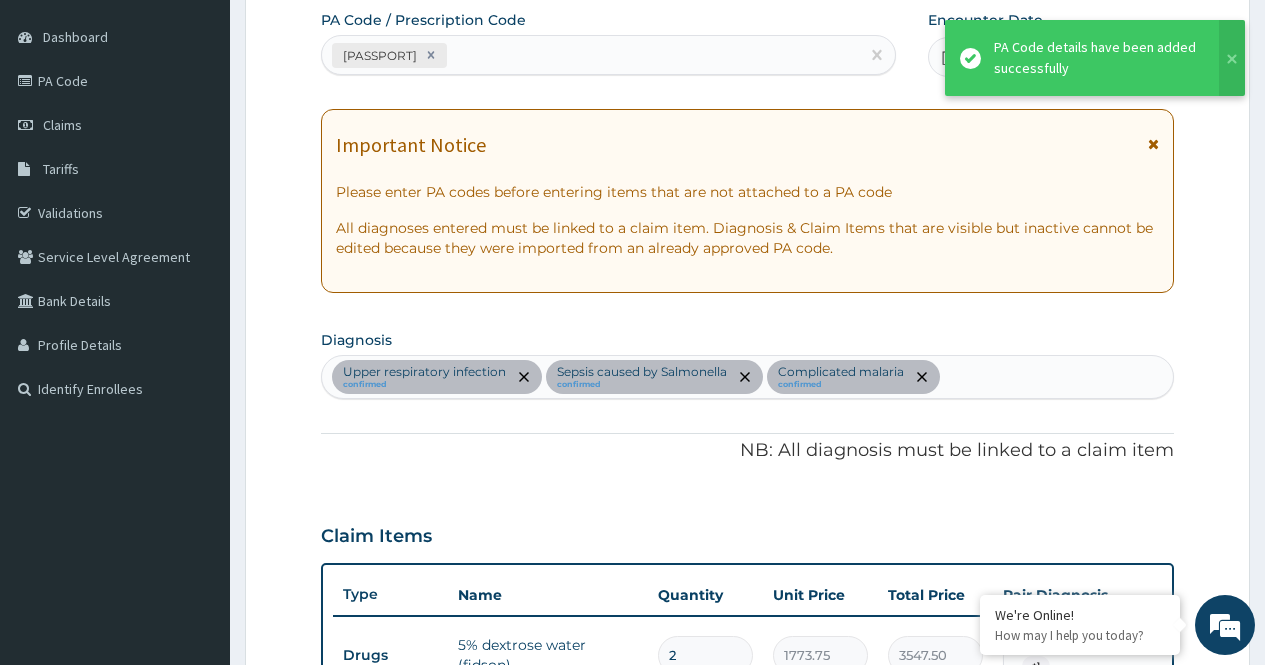 scroll, scrollTop: 1367, scrollLeft: 0, axis: vertical 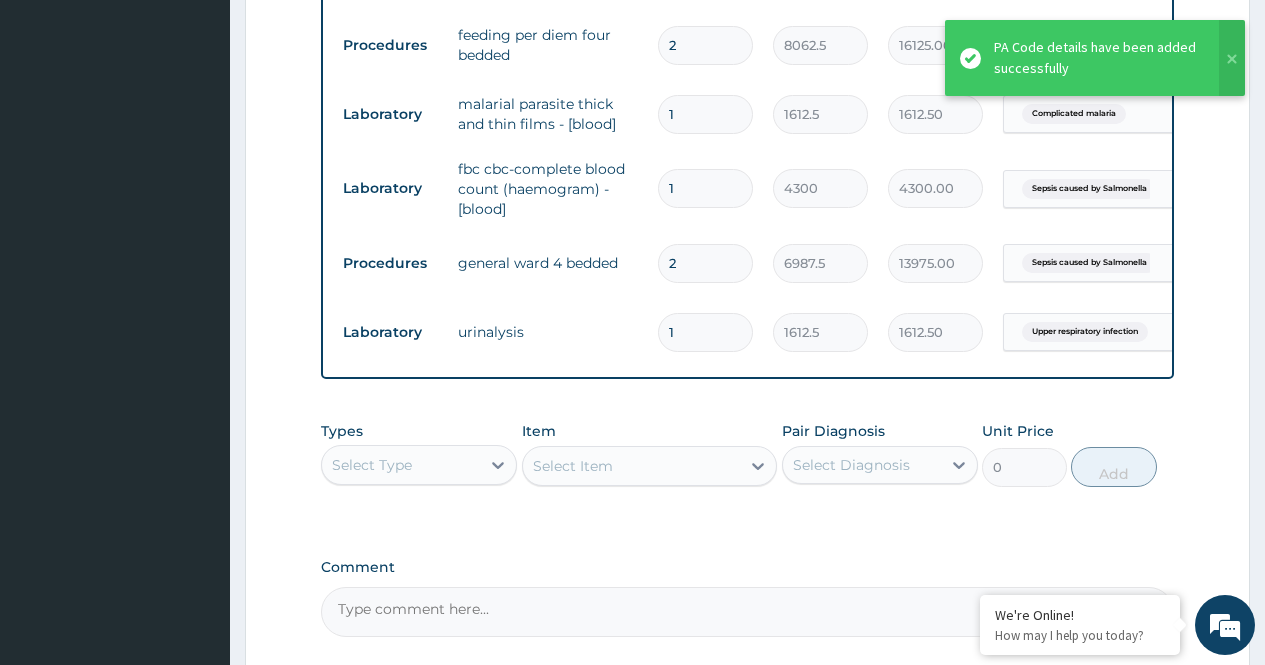 click on "PA Code / Prescription Code PA/9B4F36 Encounter Date 13-07-2025 Important Notice Please enter PA codes before entering items that are not attached to a PA code   All diagnoses entered must be linked to a claim item. Diagnosis & Claim Items that are visible but inactive cannot be edited because they were imported from an already approved PA code. Diagnosis Upper respiratory infection confirmed Sepsis caused by Salmonella confirmed Complicated malaria confirmed NB: All diagnosis must be linked to a claim item Claim Items Type Name Quantity Unit Price Total Price Pair Diagnosis Actions Drugs 5% dextrose water (fidson) 2 1773.75 3547.50 Upper respiratory infection  + 1 Delete Drugs paracetamol injection 300mg/2ml 10 260.15 2601.50 Complicated malaria Delete Drugs gentamicin injection 2ml 6 331.1 1986.60 Upper respiratory infection  + 1 Delete Drugs menthodex big 1 4138.75 4138.75 Upper respiratory infection Delete Drugs loratyn loratadine 10mg 10 88.6875 886.88 Upper respiratory infection Delete Drugs 3 2365 3 1" at bounding box center (747, -270) 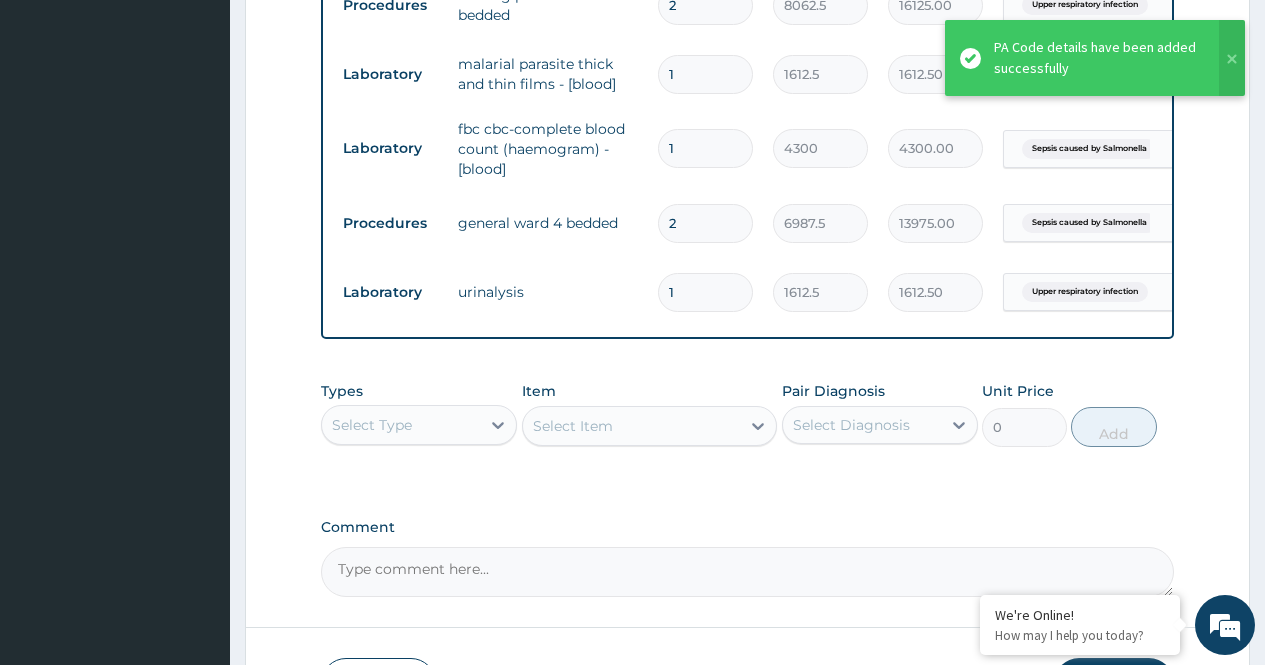 scroll, scrollTop: 1564, scrollLeft: 0, axis: vertical 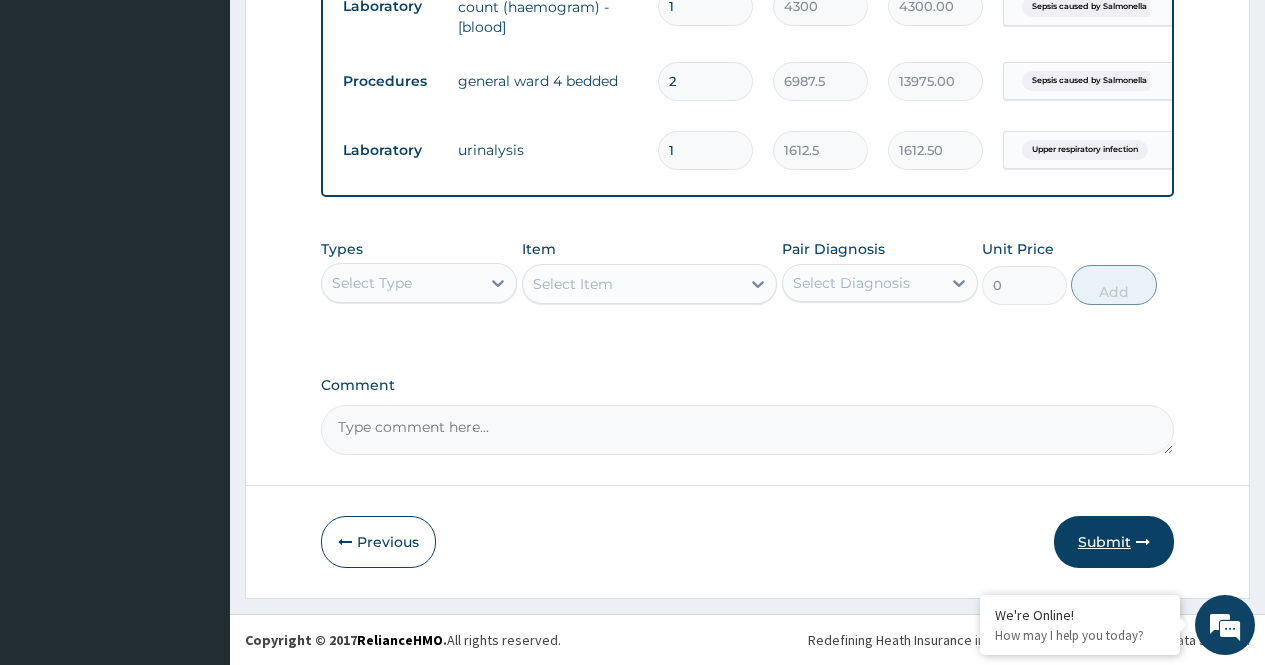 click on "Submit" at bounding box center (1114, 542) 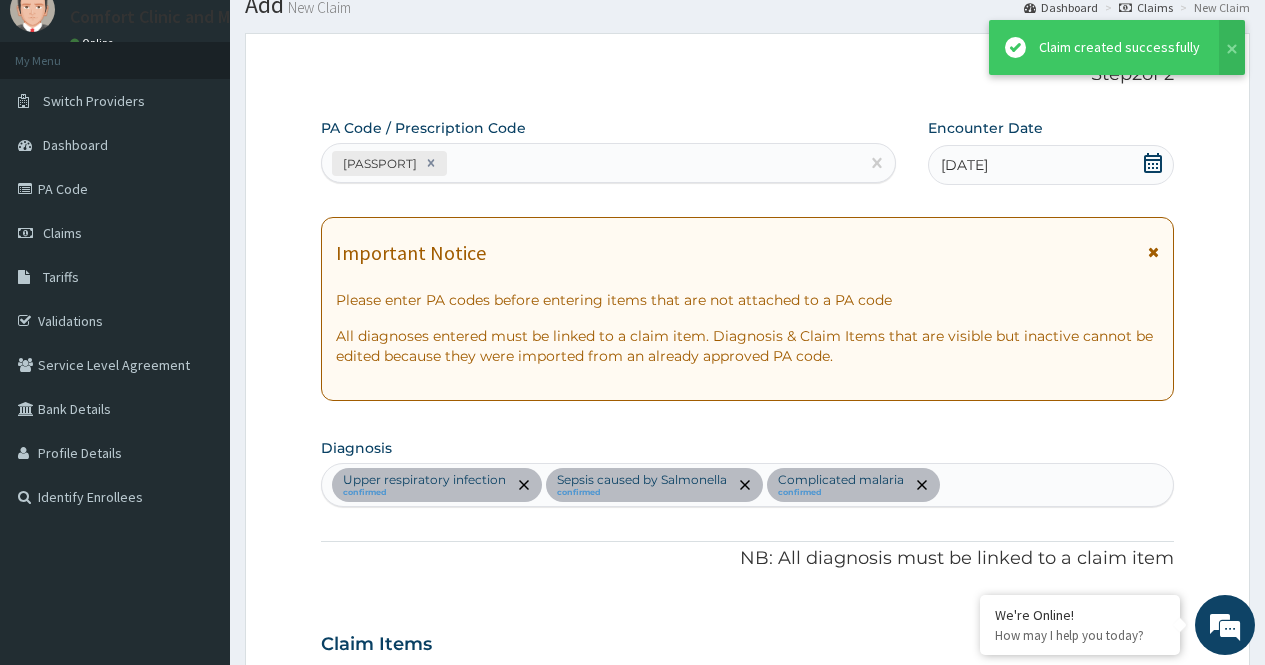 scroll, scrollTop: 1564, scrollLeft: 0, axis: vertical 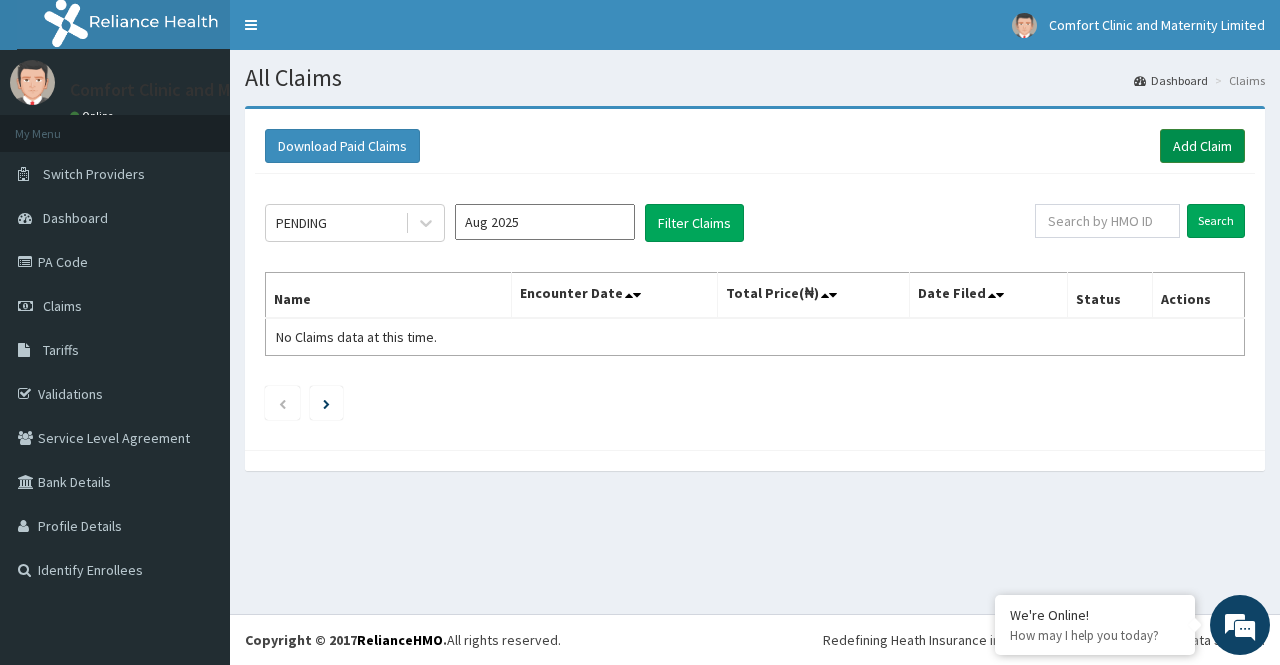 click on "Add Claim" at bounding box center [1202, 146] 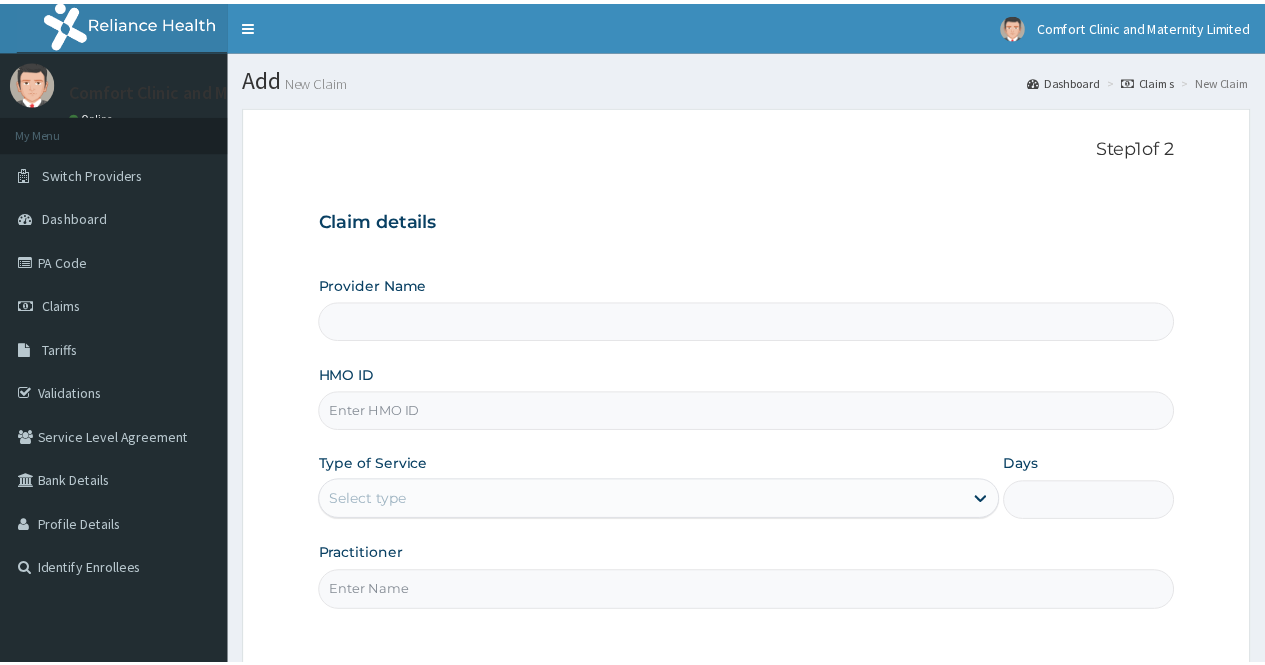 scroll, scrollTop: 0, scrollLeft: 0, axis: both 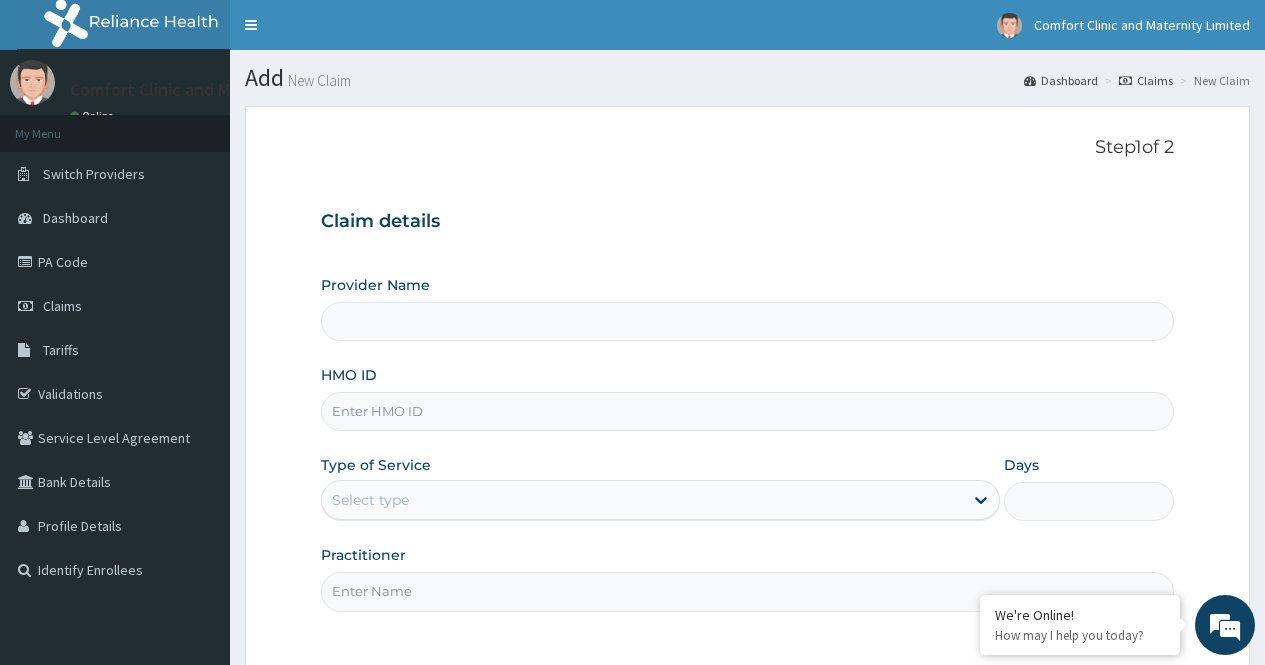 click on "HMO ID" at bounding box center [747, 411] 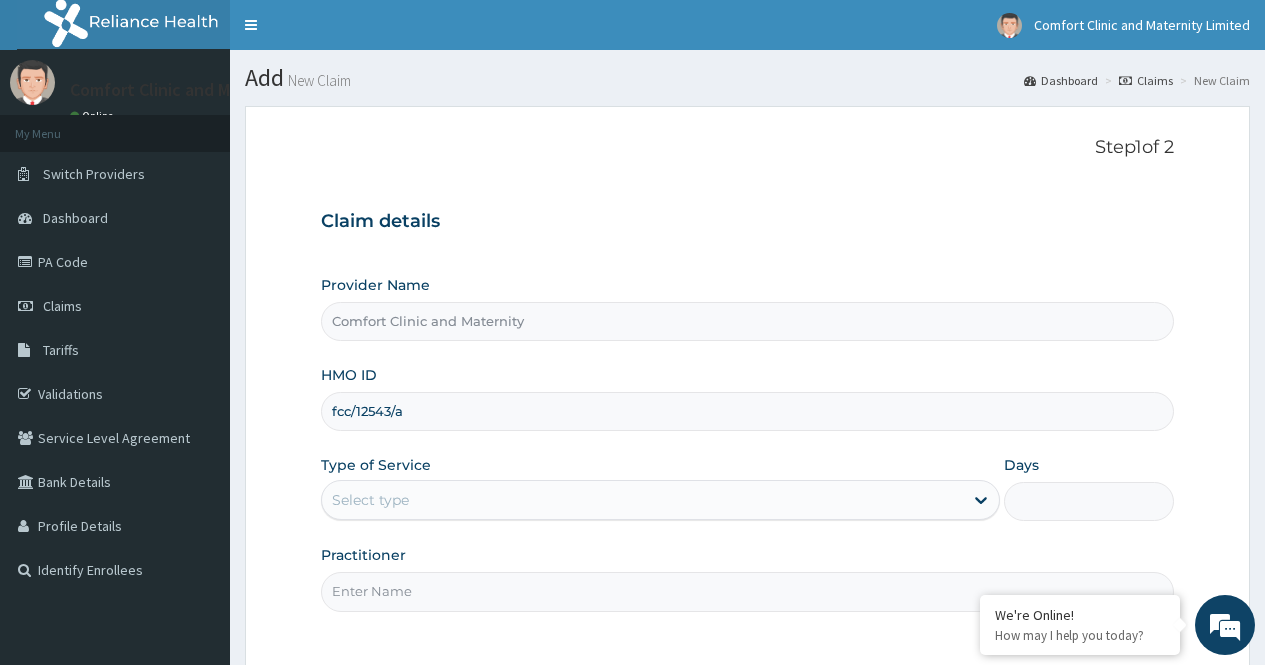 scroll, scrollTop: 0, scrollLeft: 0, axis: both 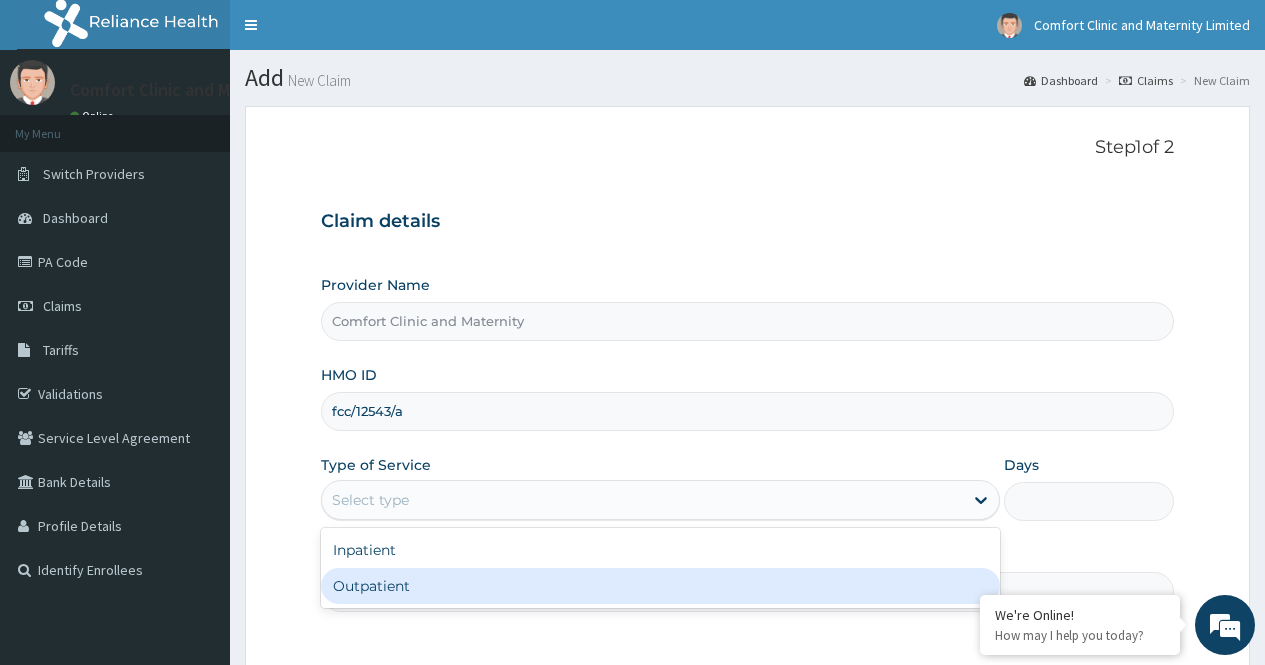 click on "Outpatient" at bounding box center [660, 586] 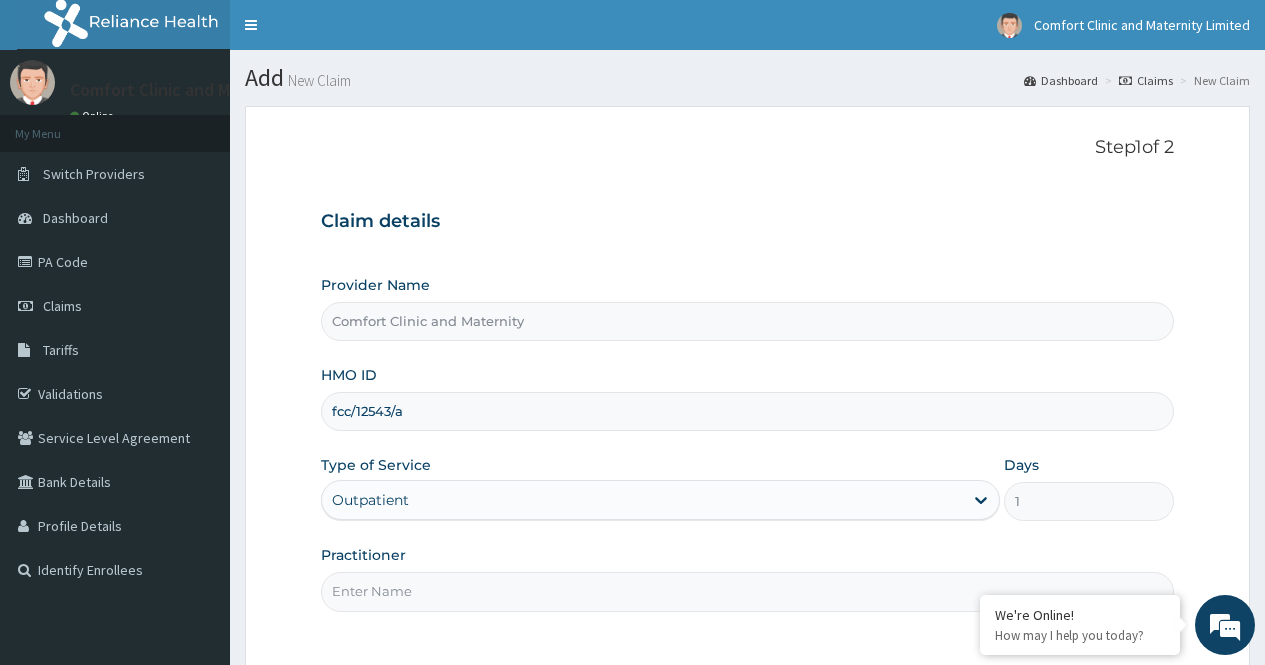 click on "Practitioner" at bounding box center [747, 591] 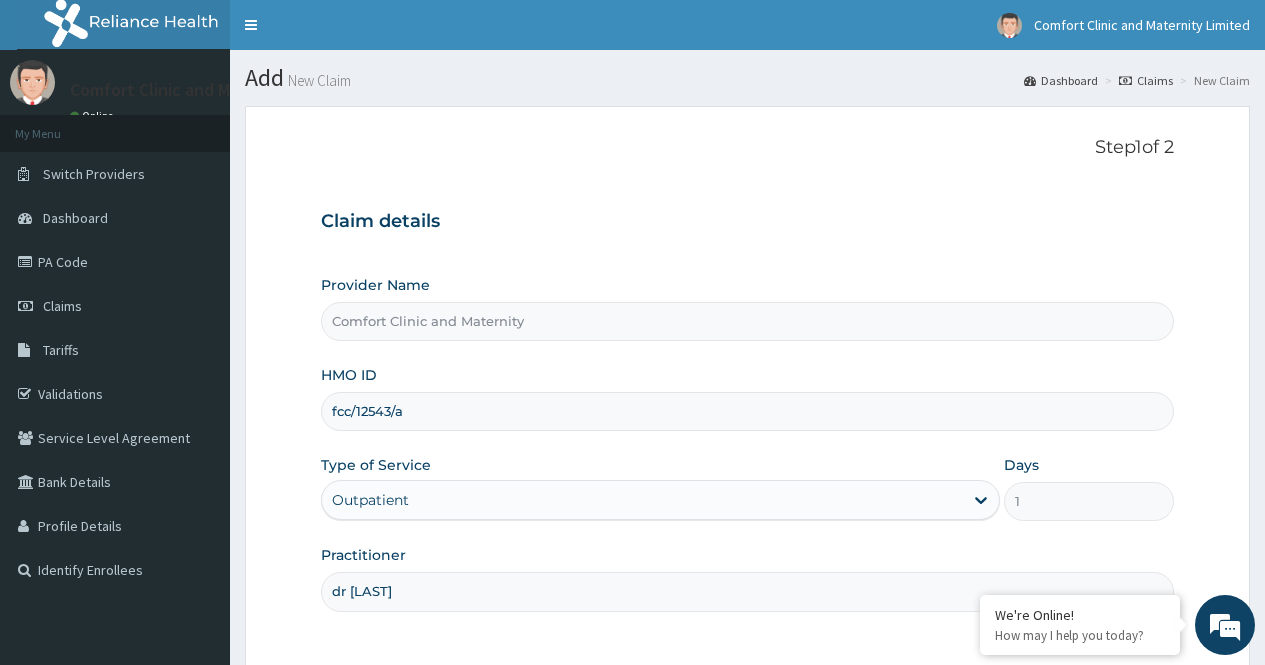 click on "Step 1 of 2 Claim details Provider Name Comfort Clinic and Maternity HMO ID fcc/[NUMBER]/a Type of Service Outpatient Days 1 Practitioner [NAME]" at bounding box center (747, 386) 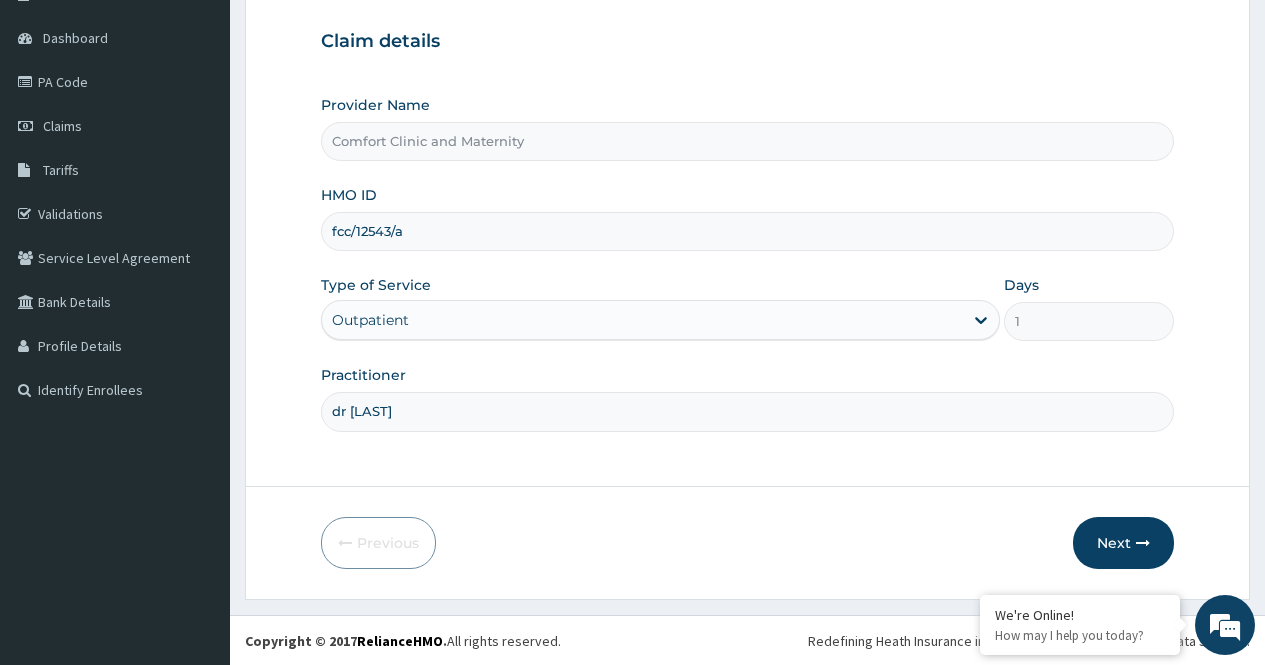 scroll, scrollTop: 181, scrollLeft: 0, axis: vertical 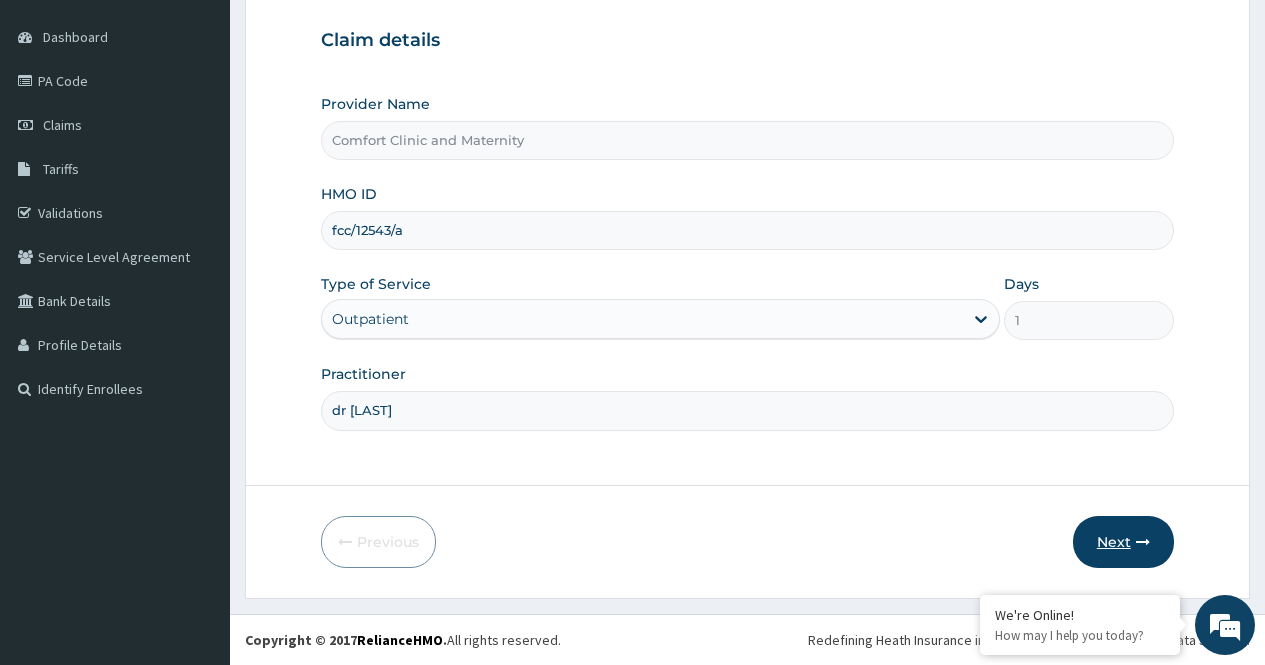 click on "Next" at bounding box center [1123, 542] 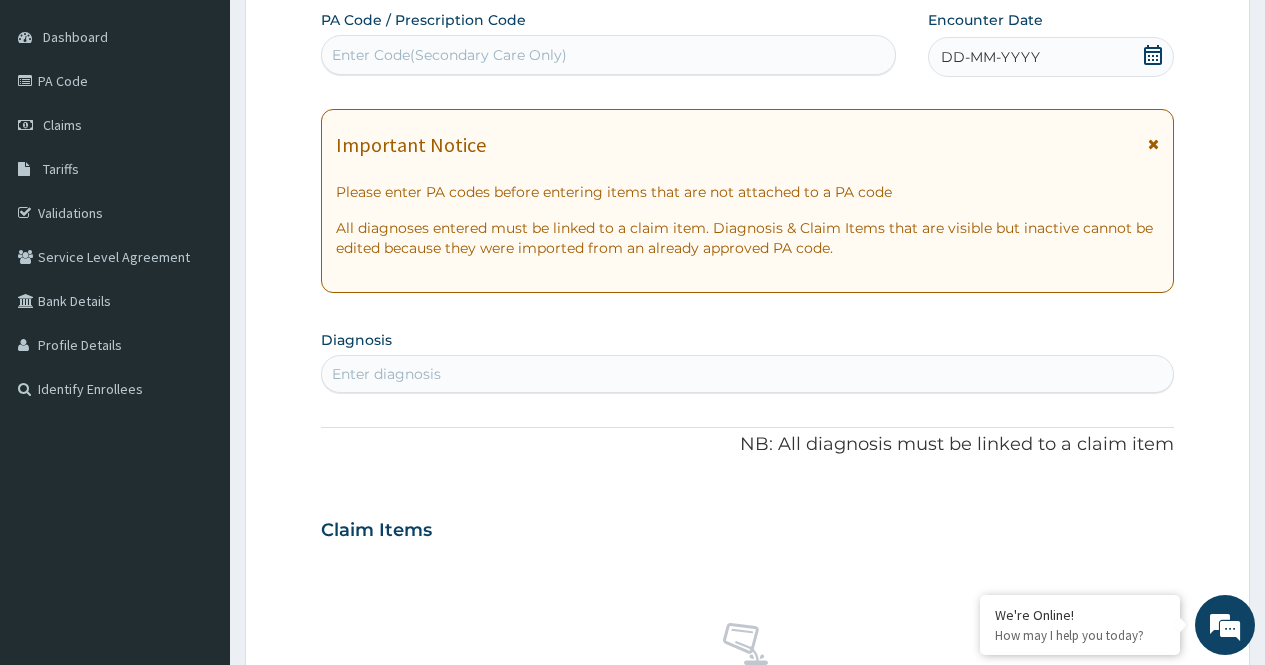 click 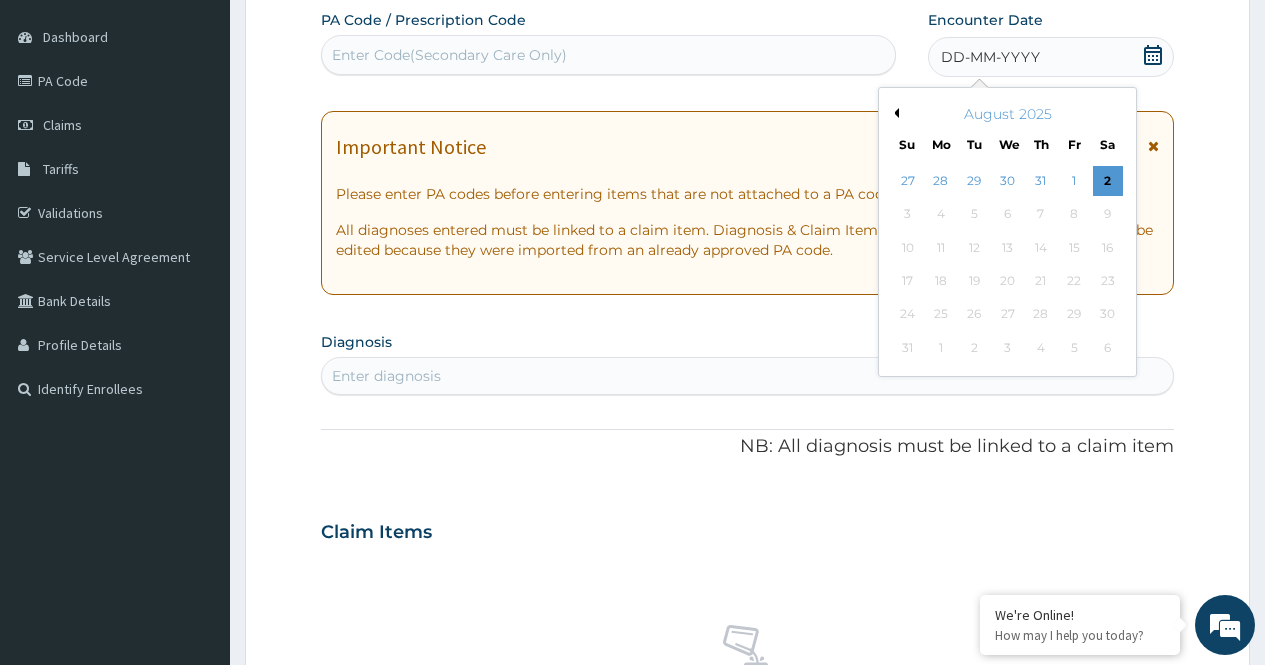 click on "Previous Month" at bounding box center [894, 113] 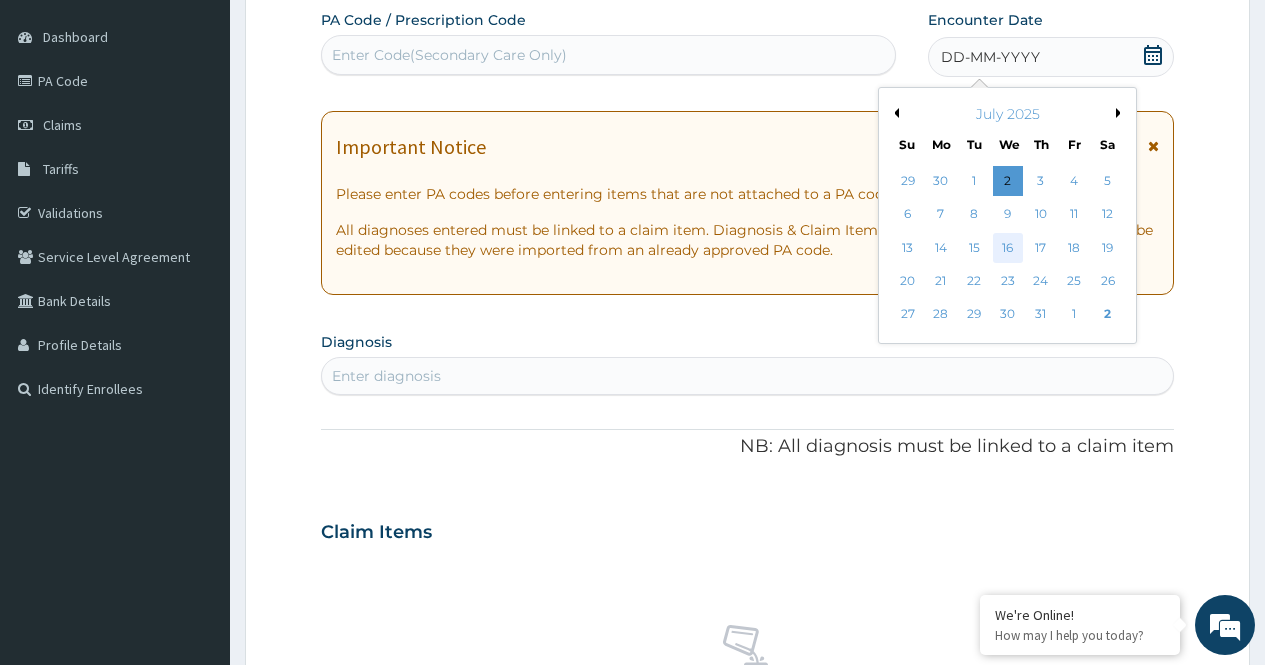 click on "16" at bounding box center [1007, 248] 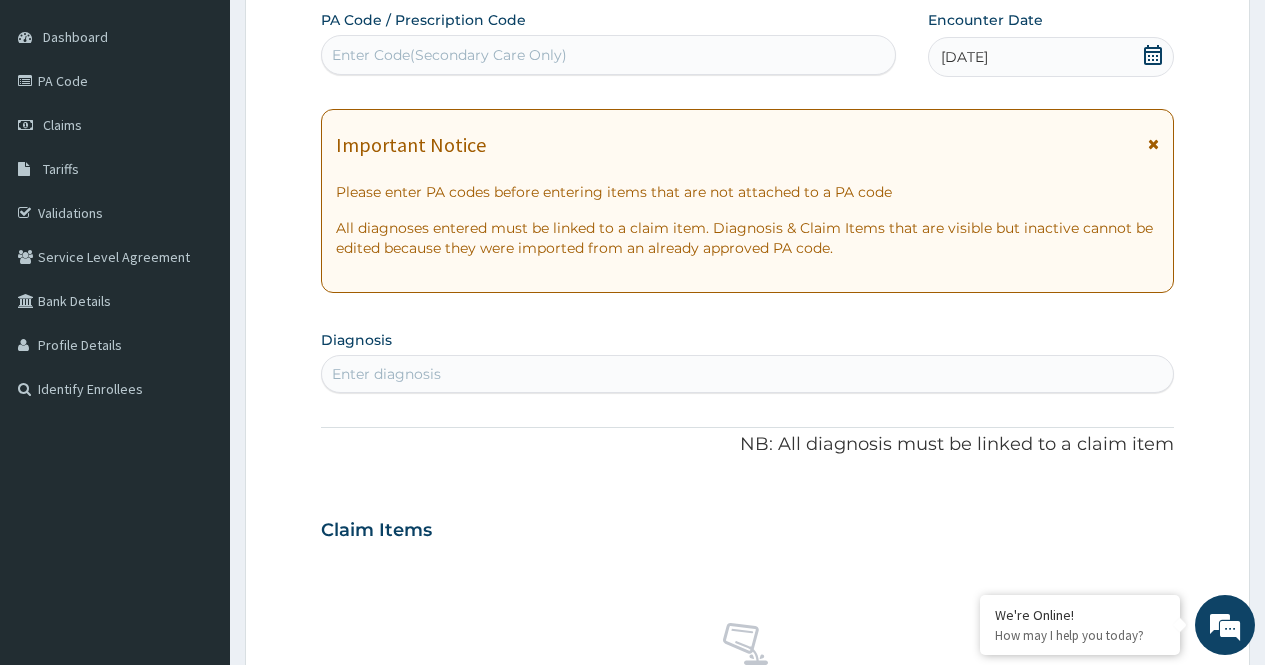 click on "Enter diagnosis" at bounding box center (747, 374) 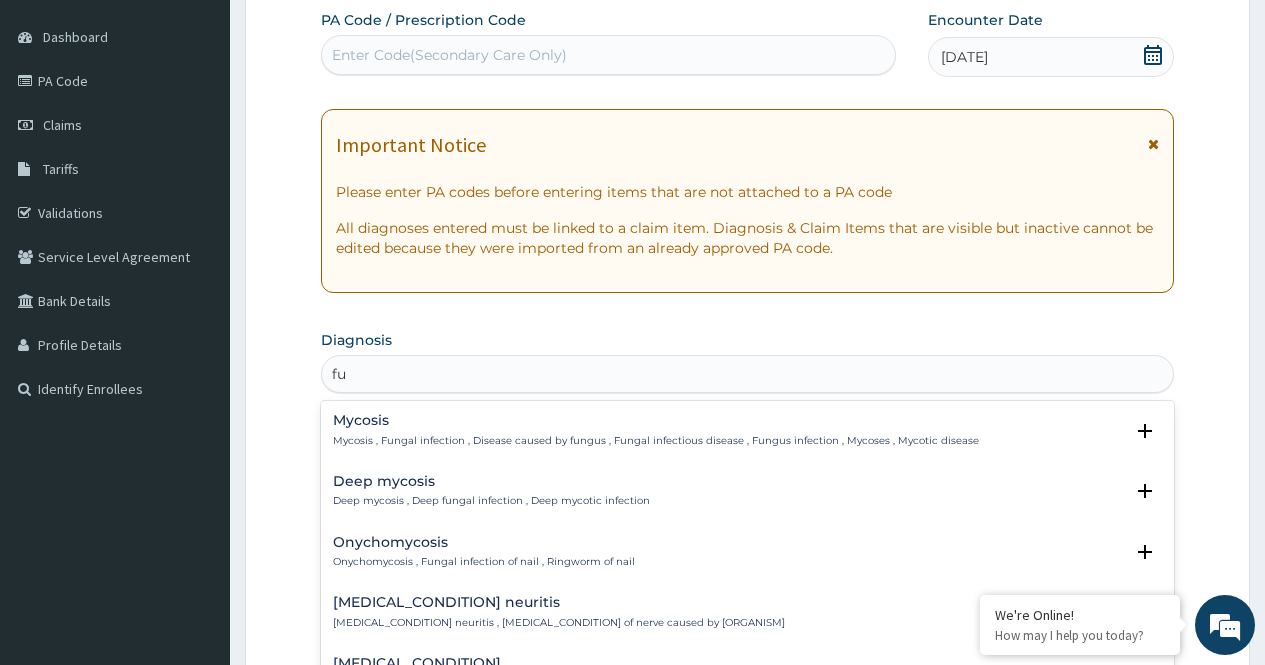 type on "f" 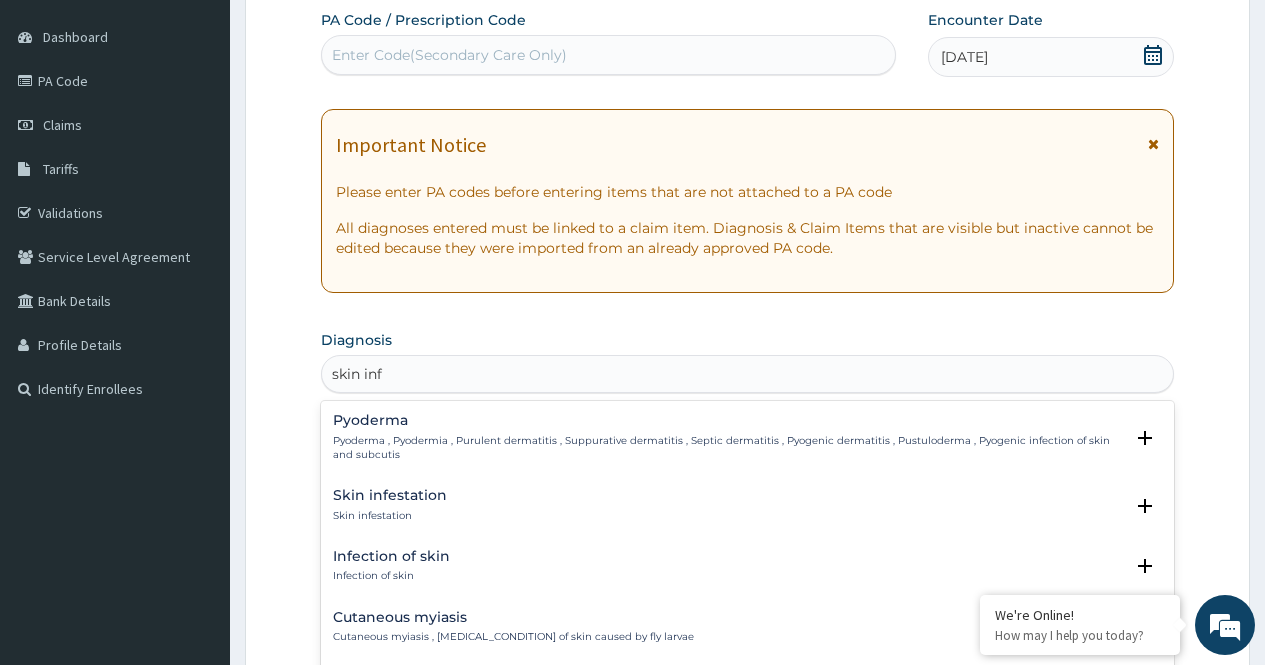 scroll, scrollTop: 262, scrollLeft: 0, axis: vertical 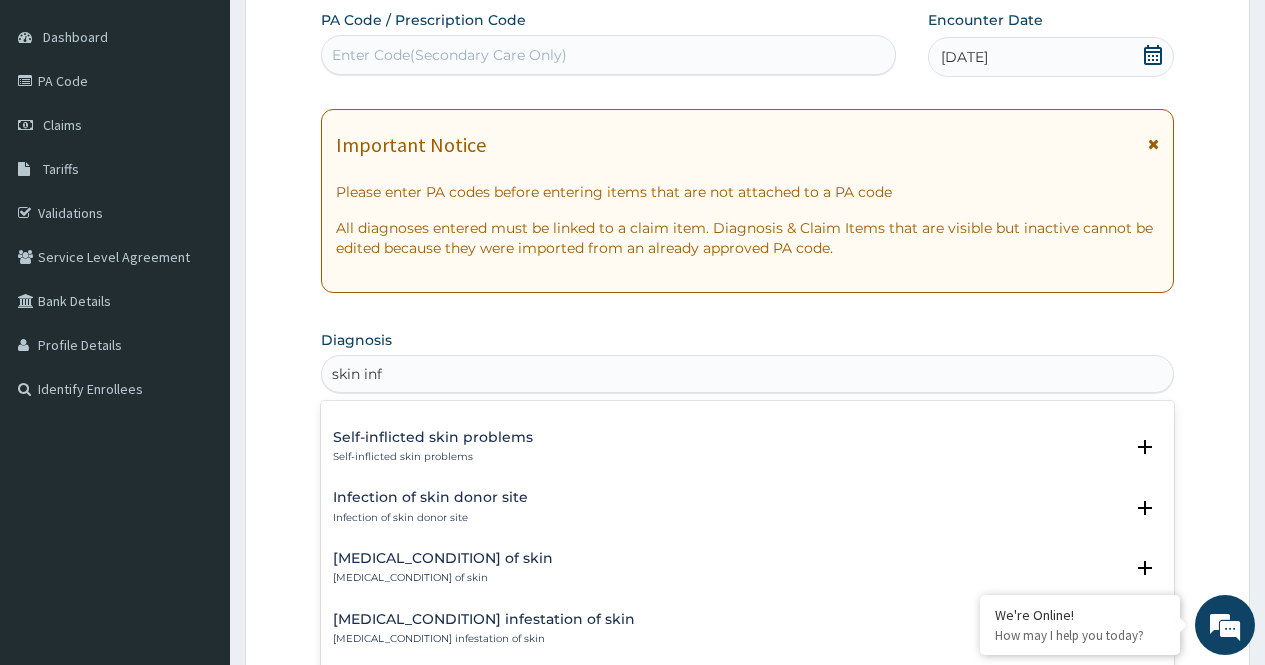 type on "skin inf" 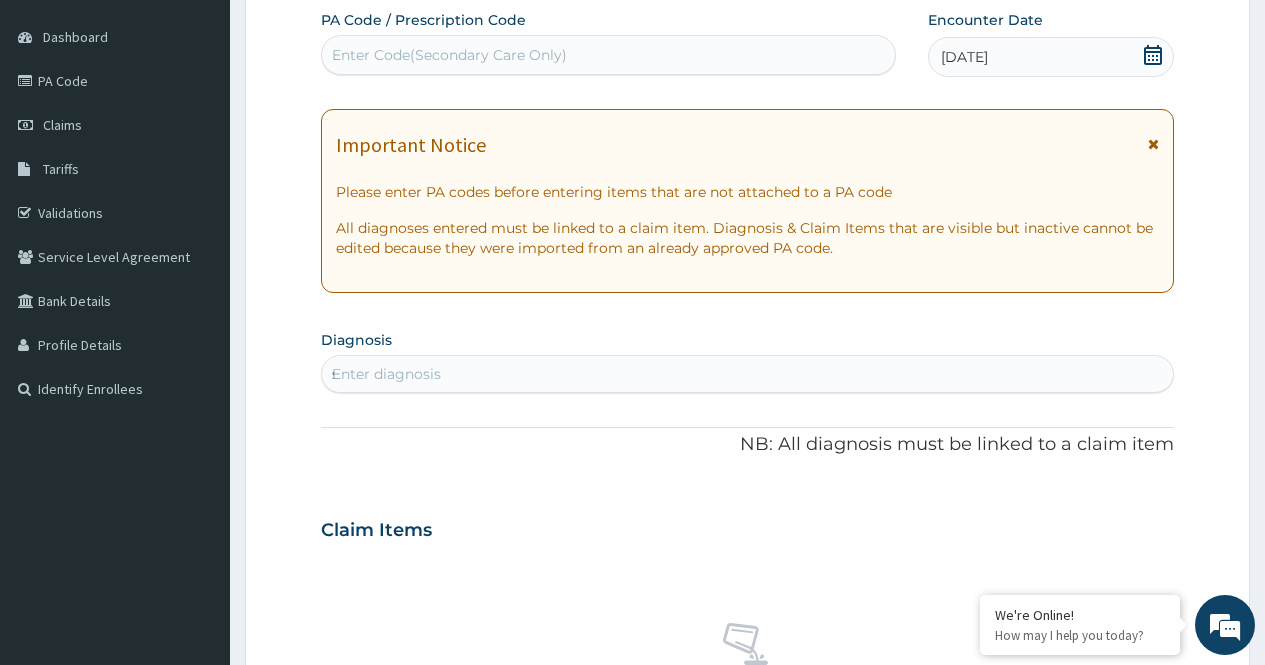 type 